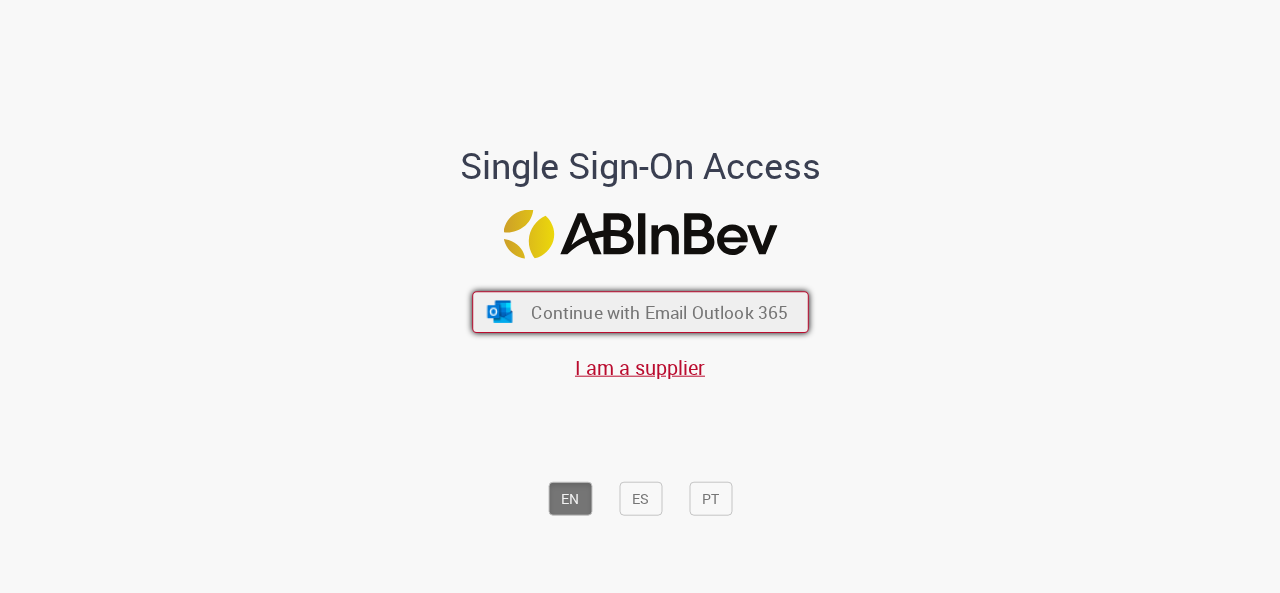 scroll, scrollTop: 0, scrollLeft: 0, axis: both 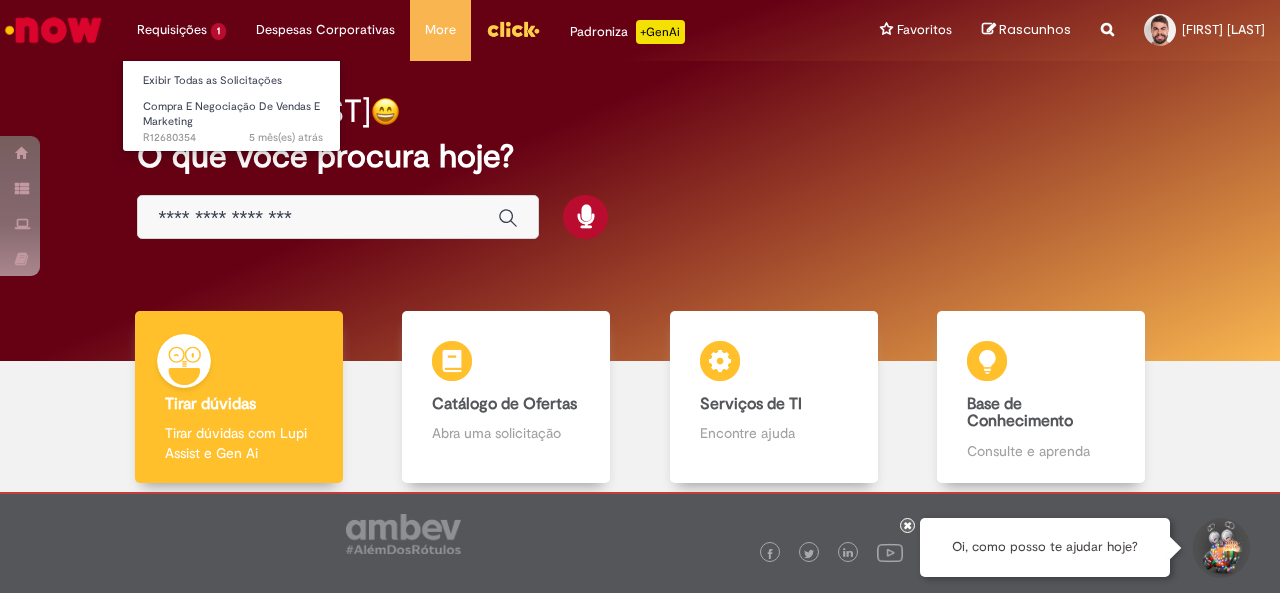 click on "Requisições   1
Exibir Todas as Solicitações
Compra E Negociação De Vendas E Marketing
5 mês(es) atrás 5 meses atrás  R12680354" at bounding box center (181, 30) 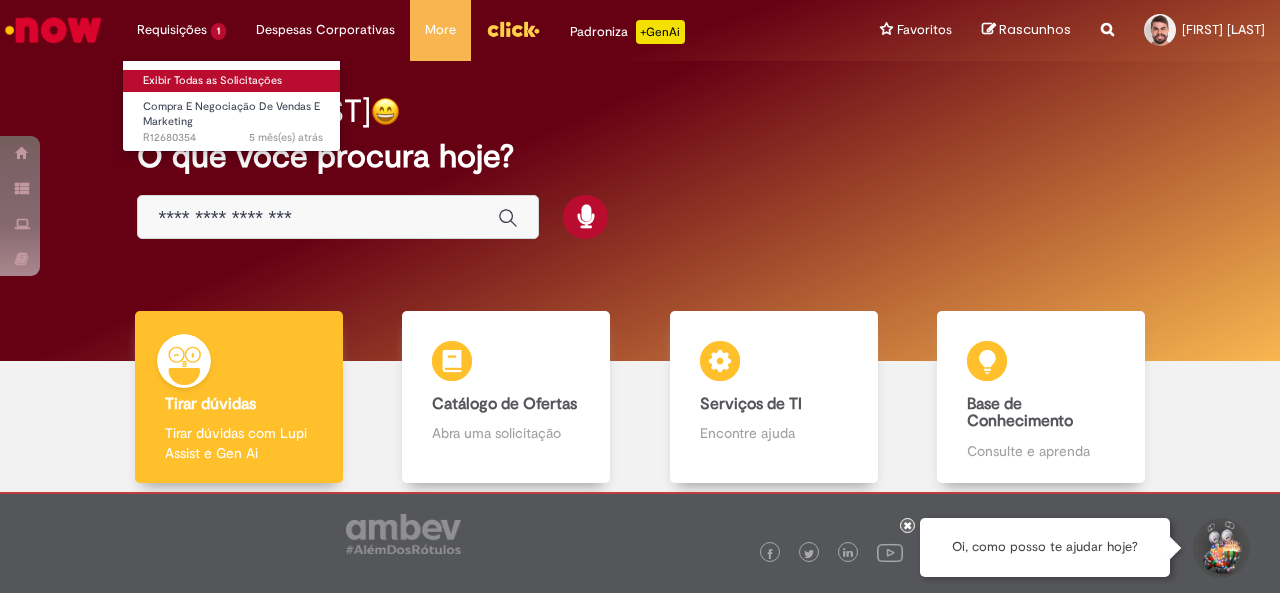 click on "Exibir Todas as Solicitações" at bounding box center (233, 81) 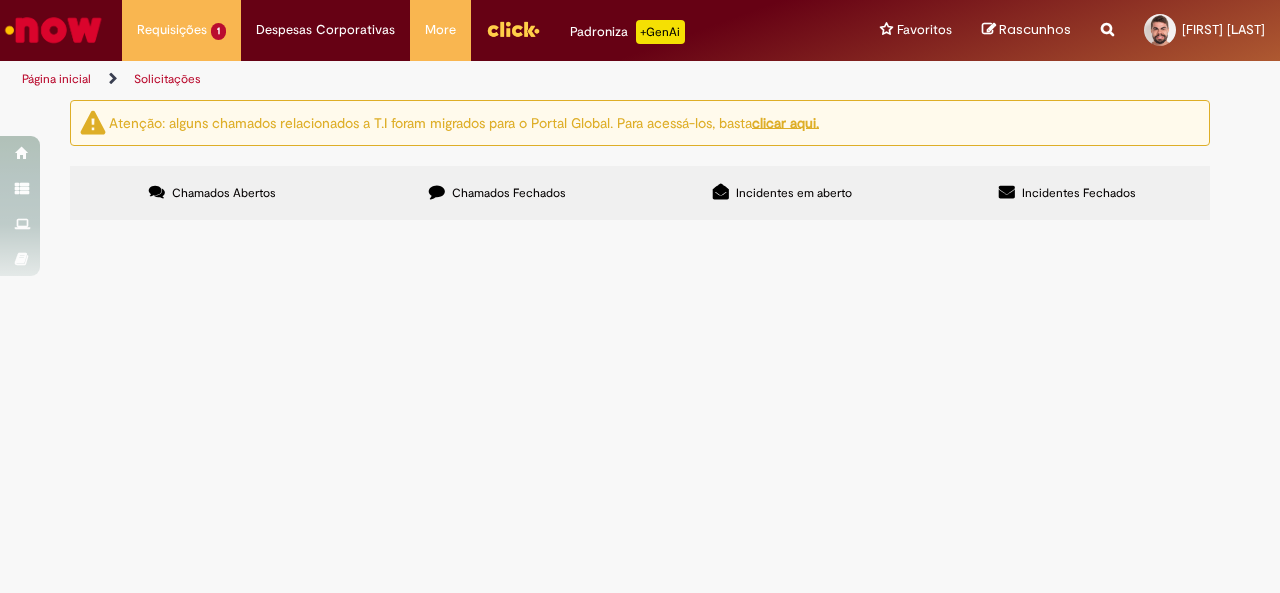 click on "Chamados Fechados" at bounding box center (497, 193) 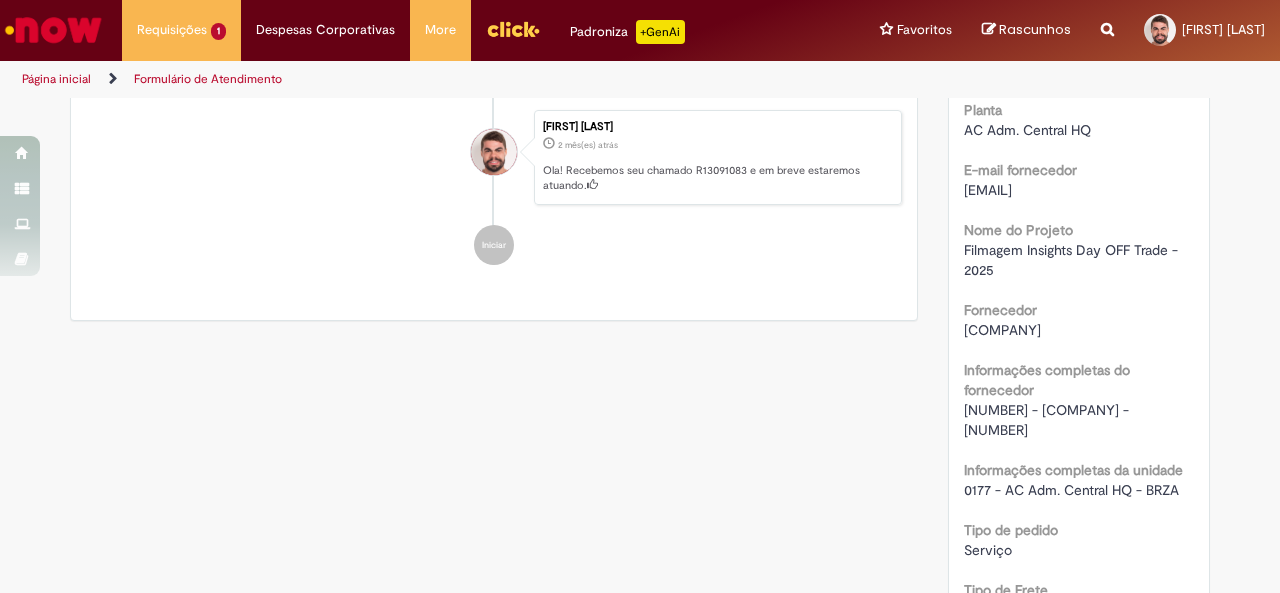scroll, scrollTop: 1600, scrollLeft: 0, axis: vertical 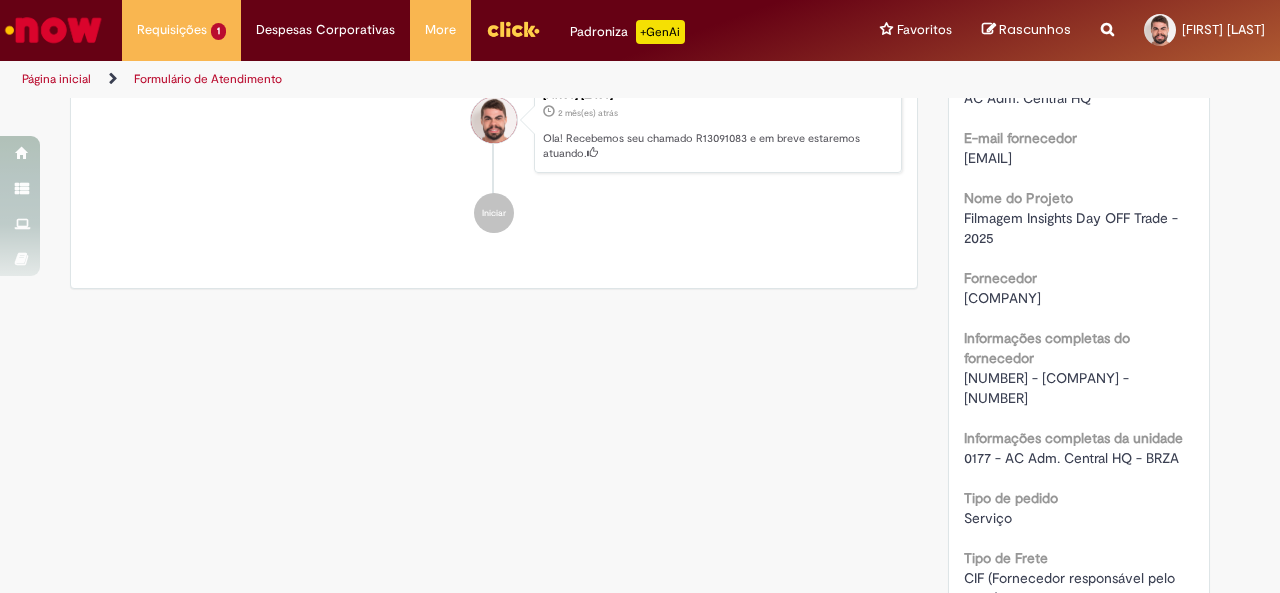 drag, startPoint x: 1002, startPoint y: 318, endPoint x: 956, endPoint y: 302, distance: 48.703182 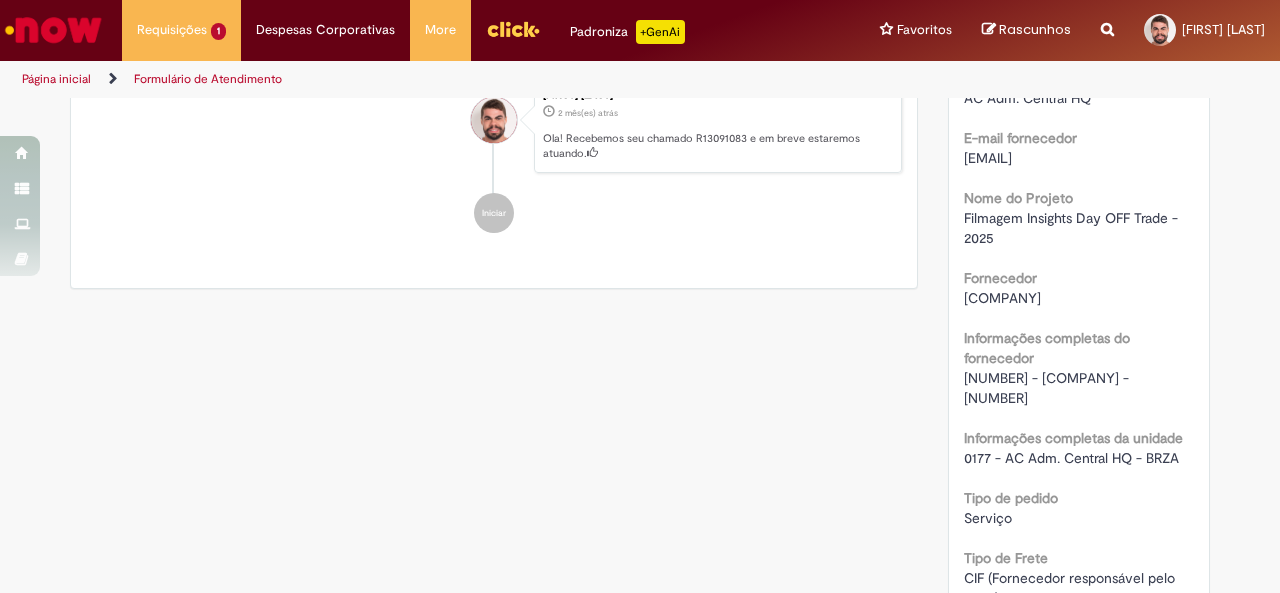 copy on "[COMPANY]" 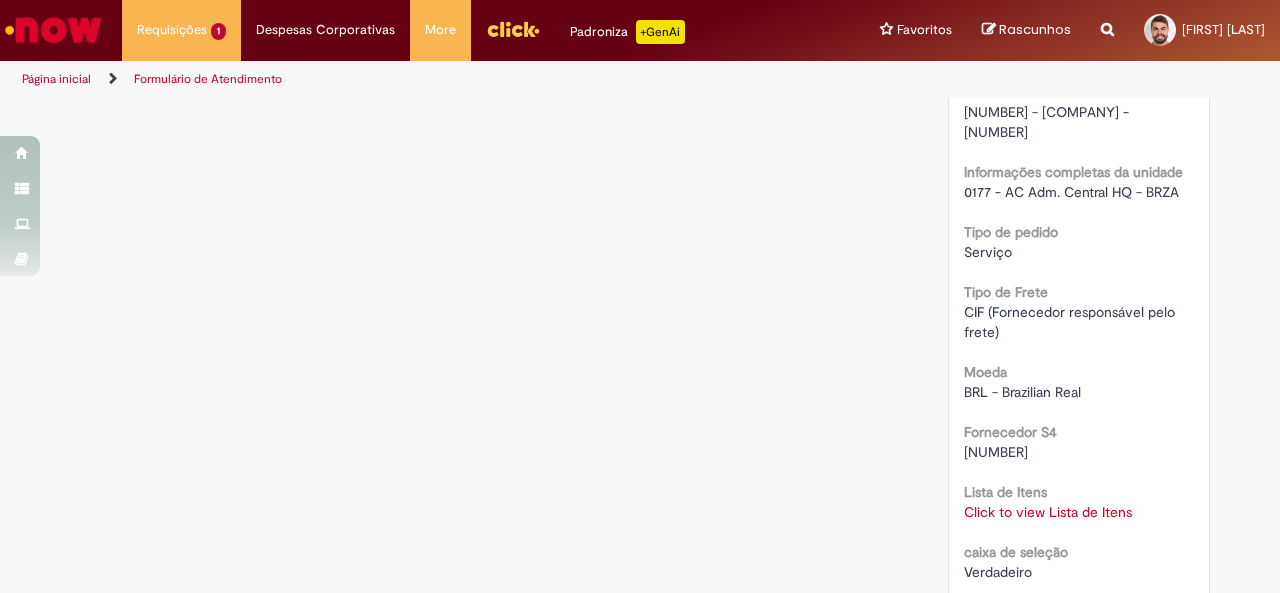 scroll, scrollTop: 1834, scrollLeft: 0, axis: vertical 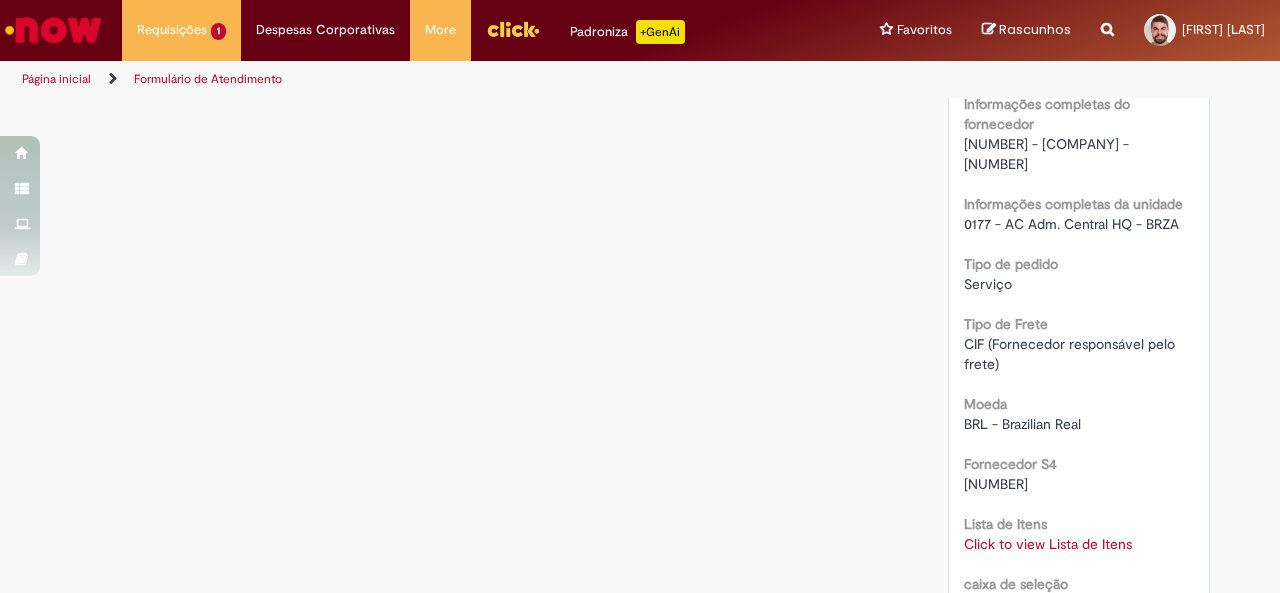 drag, startPoint x: 1062, startPoint y: 201, endPoint x: 958, endPoint y: 207, distance: 104.172935 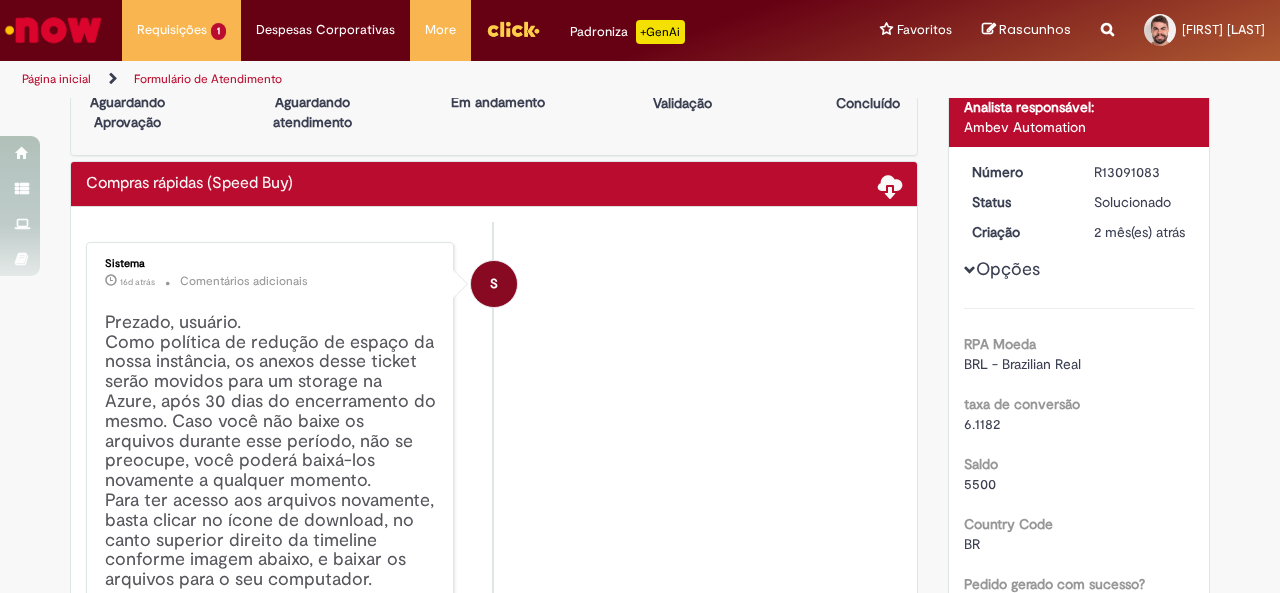 scroll, scrollTop: 0, scrollLeft: 0, axis: both 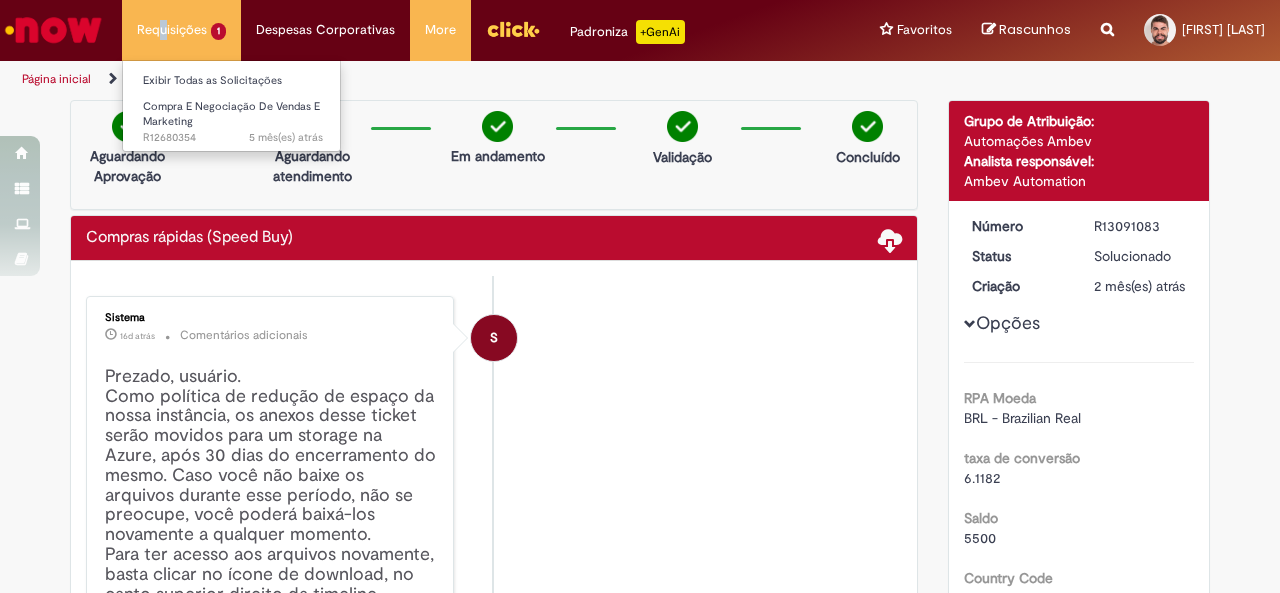 click on "Requisições   1
Exibir Todas as Solicitações
Compra E Negociação De Vendas E Marketing
5 mês(es) atrás 5 meses atrás  R12680354" at bounding box center (181, 30) 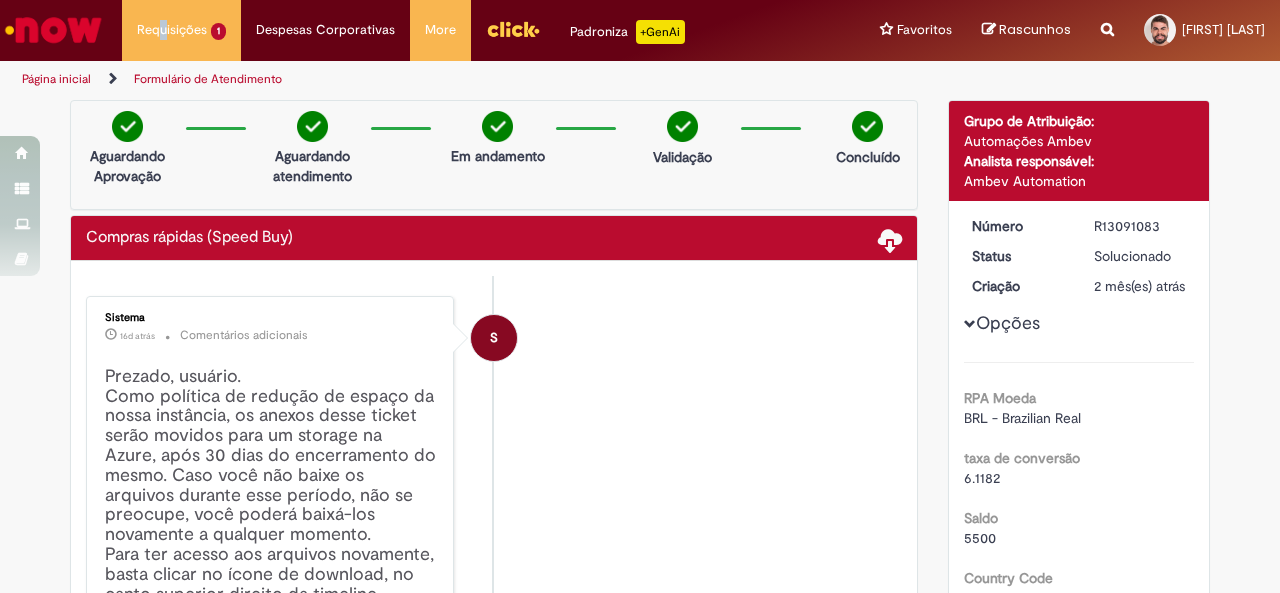 click at bounding box center (53, 30) 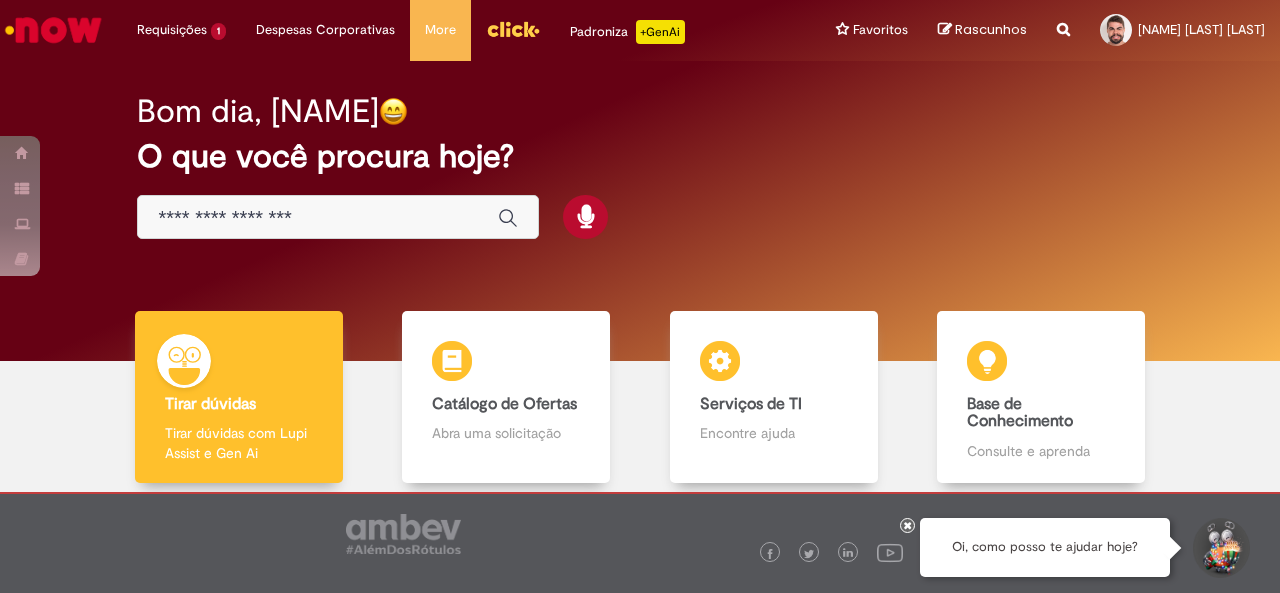 scroll, scrollTop: 0, scrollLeft: 0, axis: both 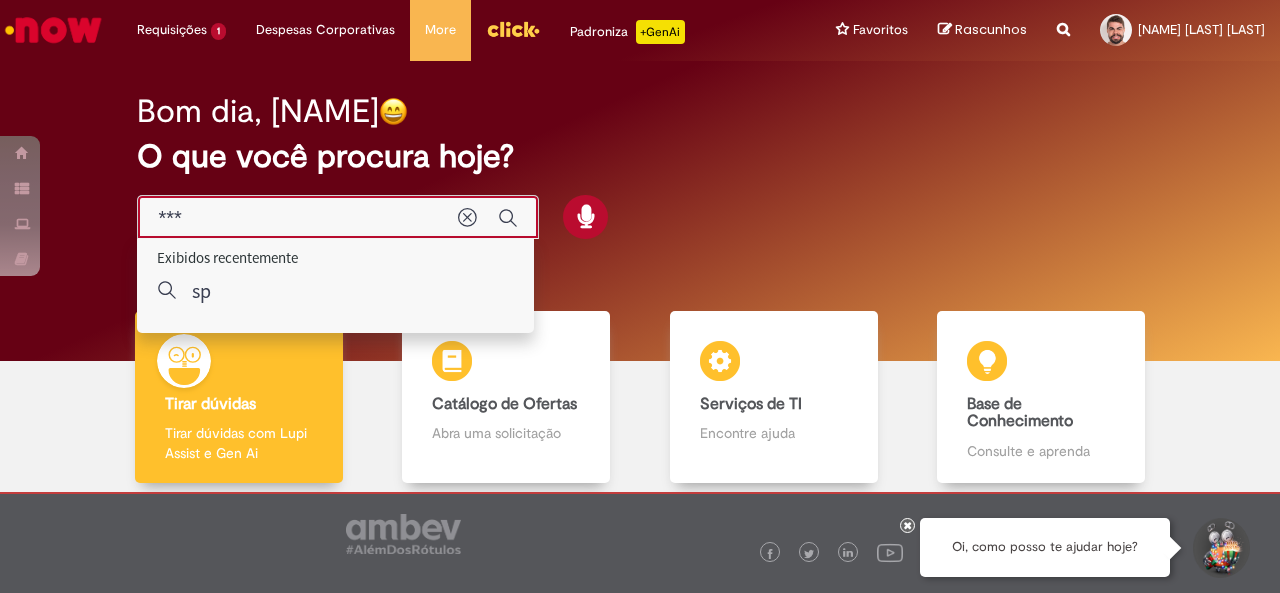 type on "****" 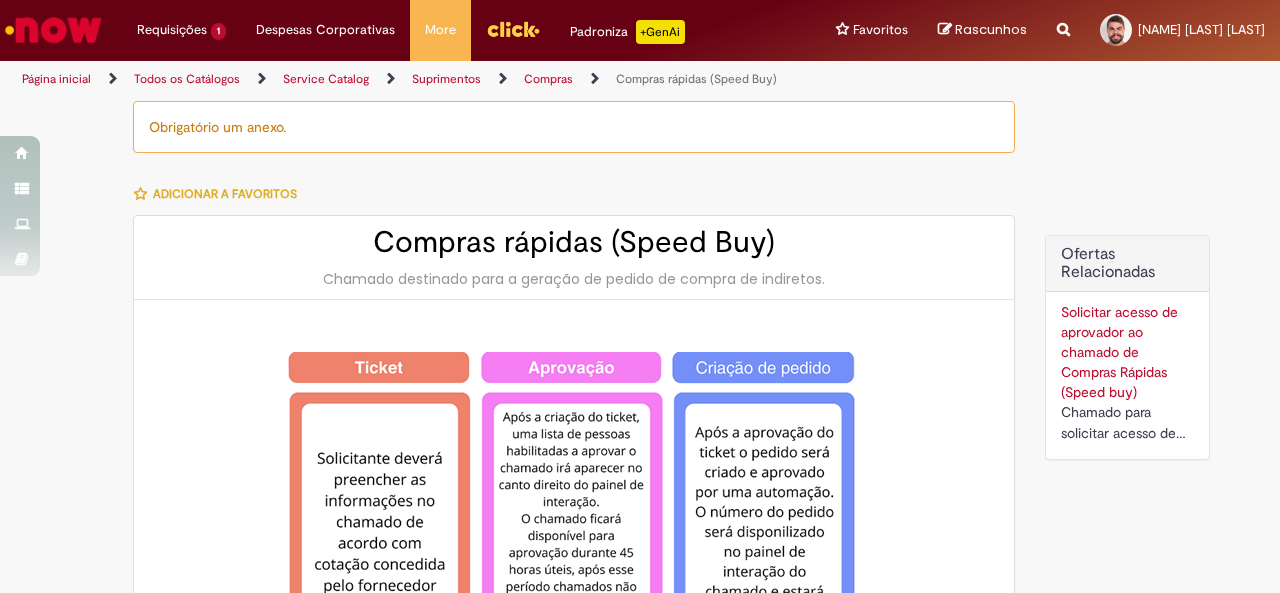 type on "********" 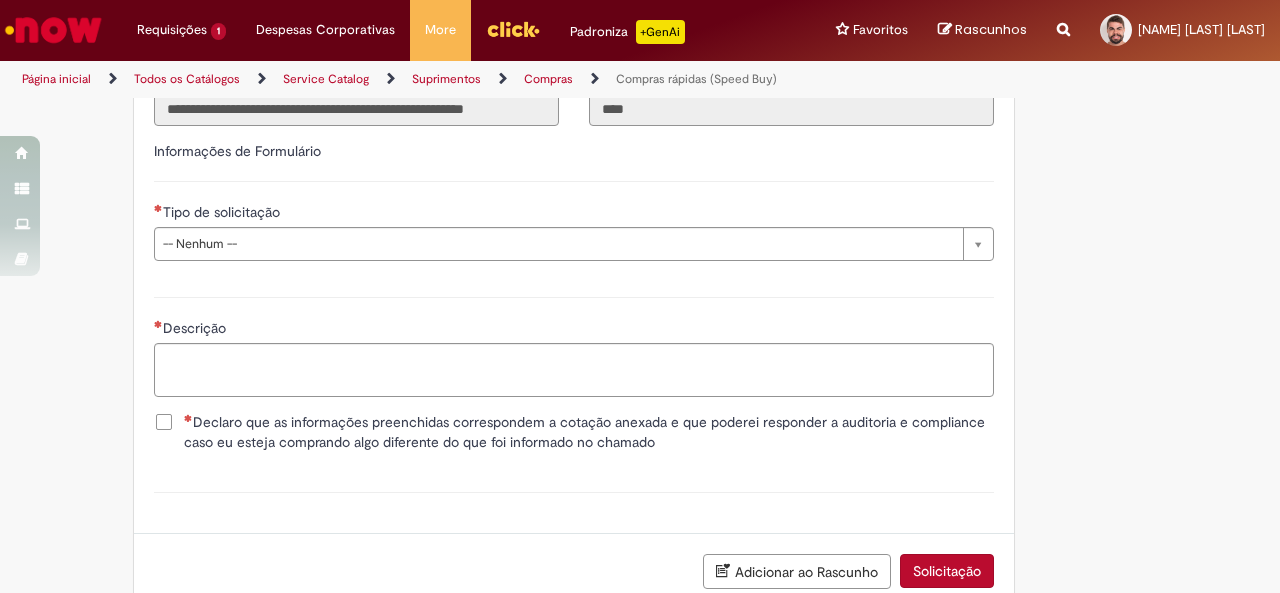 scroll, scrollTop: 2870, scrollLeft: 0, axis: vertical 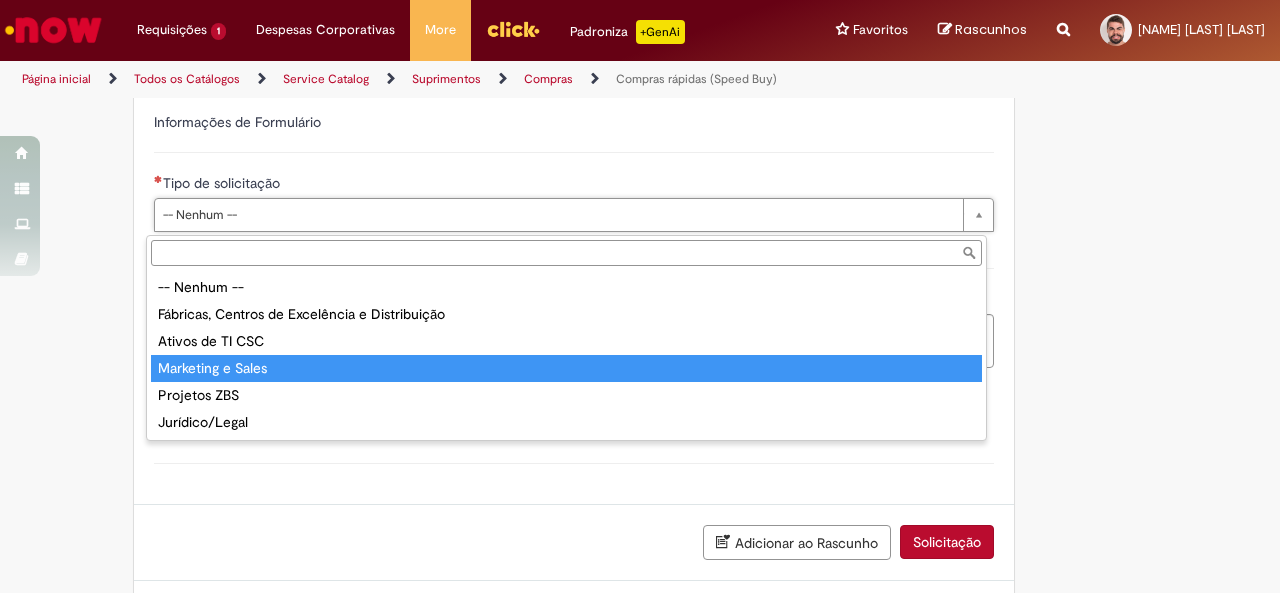 type on "**********" 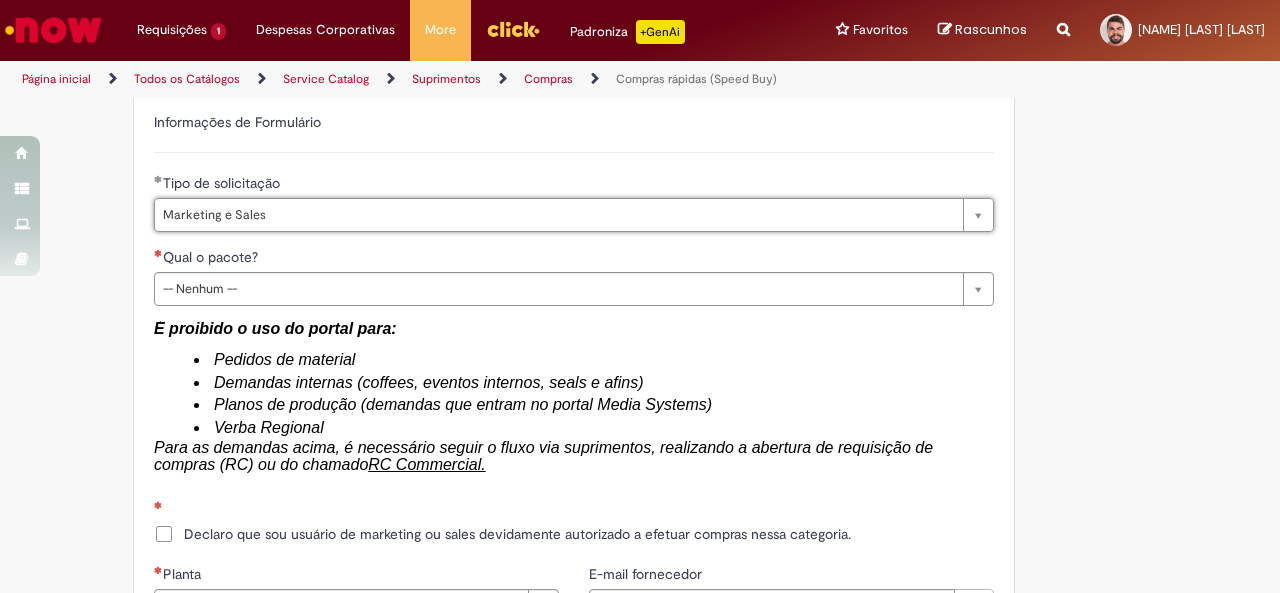 type on "*******" 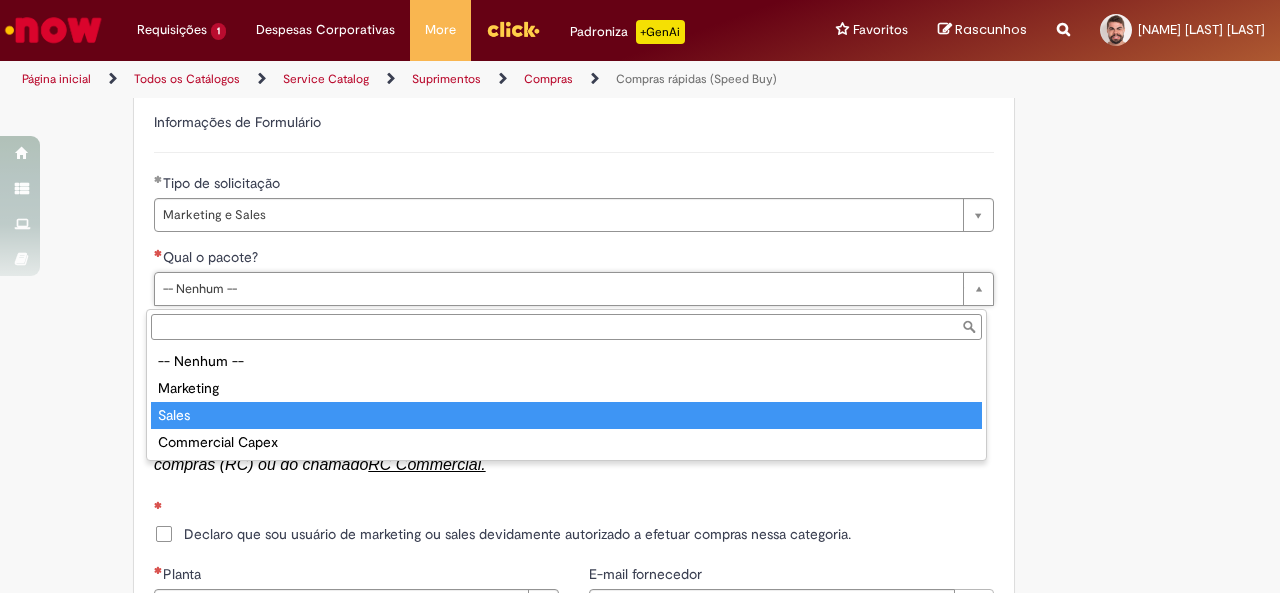 type on "*****" 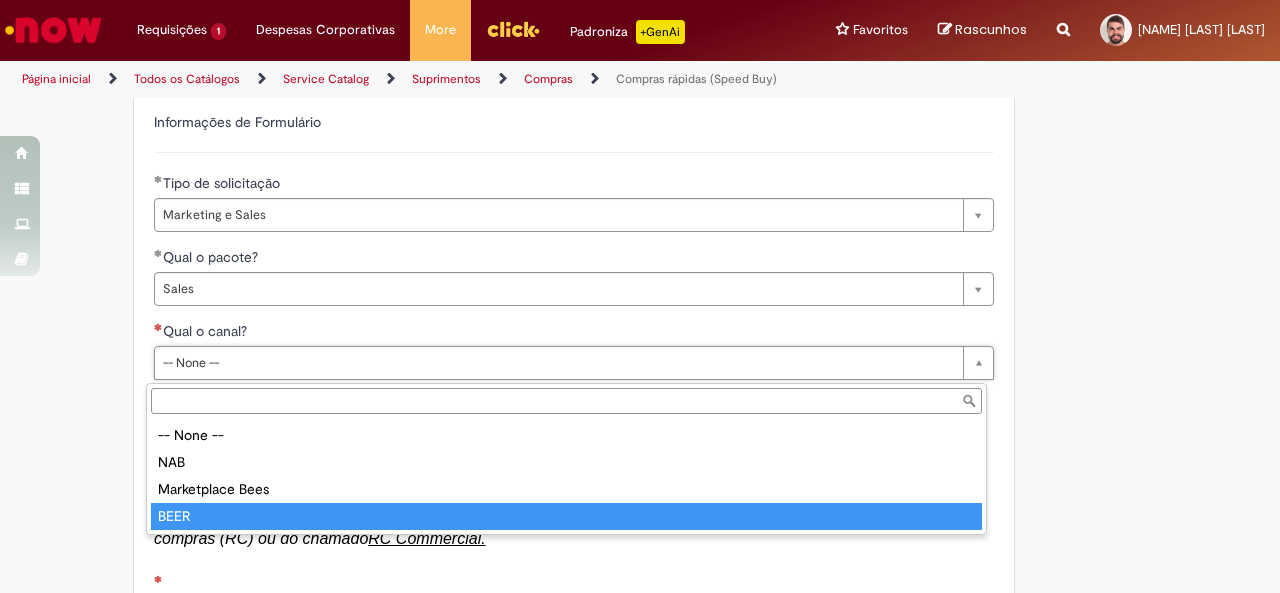 type on "****" 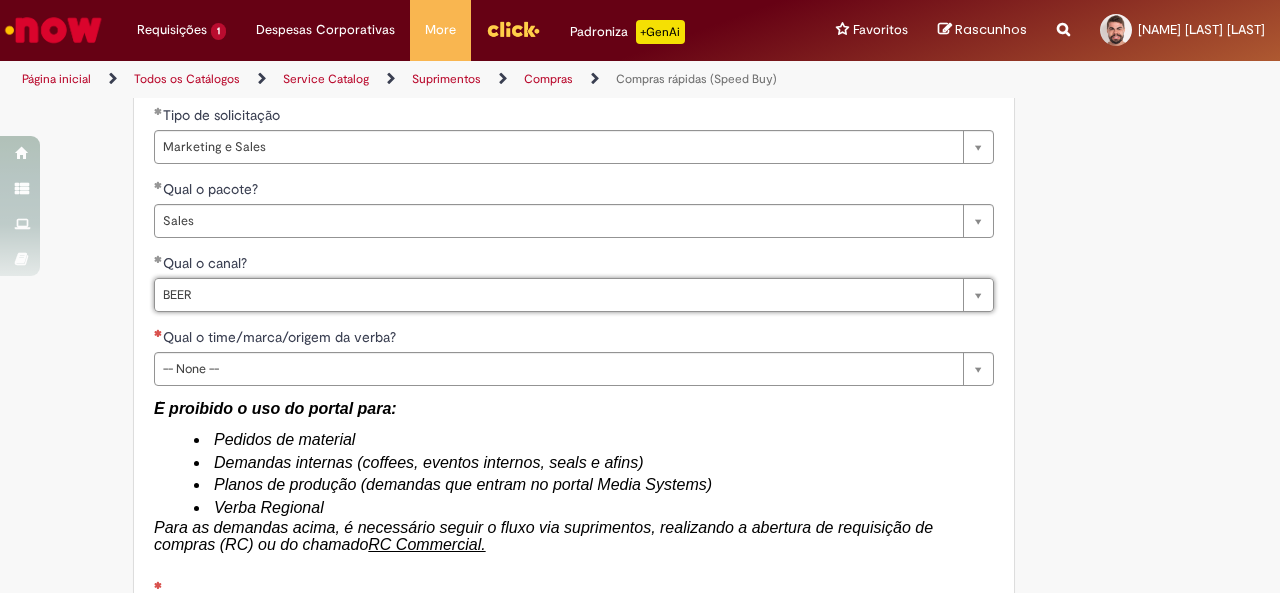 scroll, scrollTop: 2970, scrollLeft: 0, axis: vertical 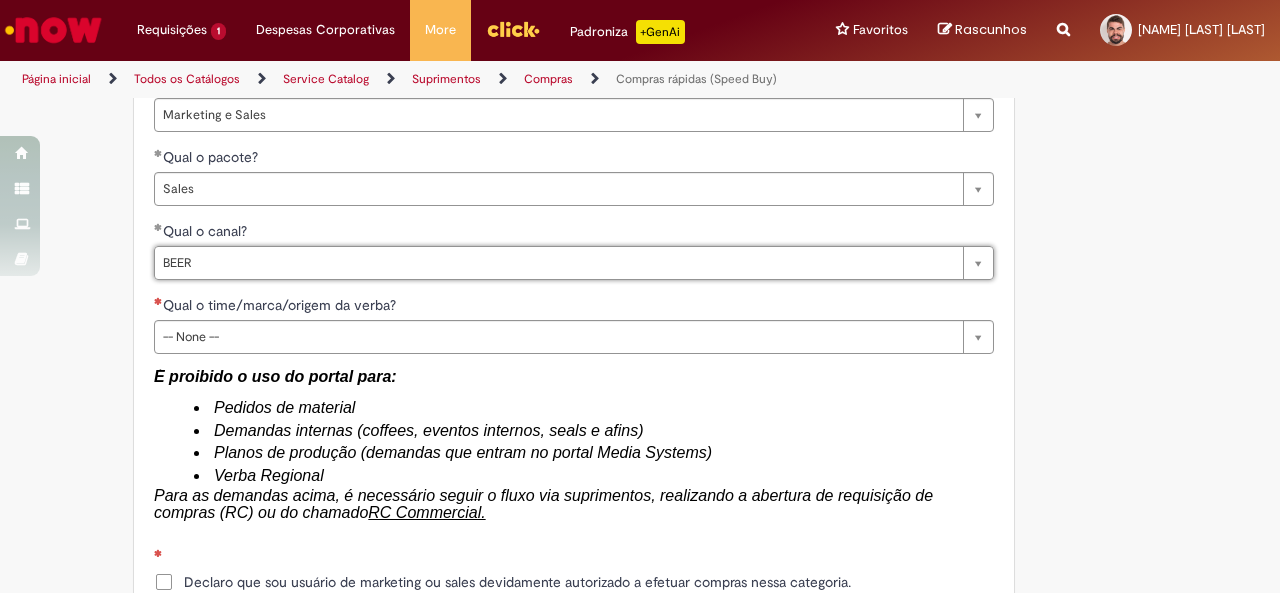 click on "Qual o time/marca/origem da verba?" at bounding box center [574, 307] 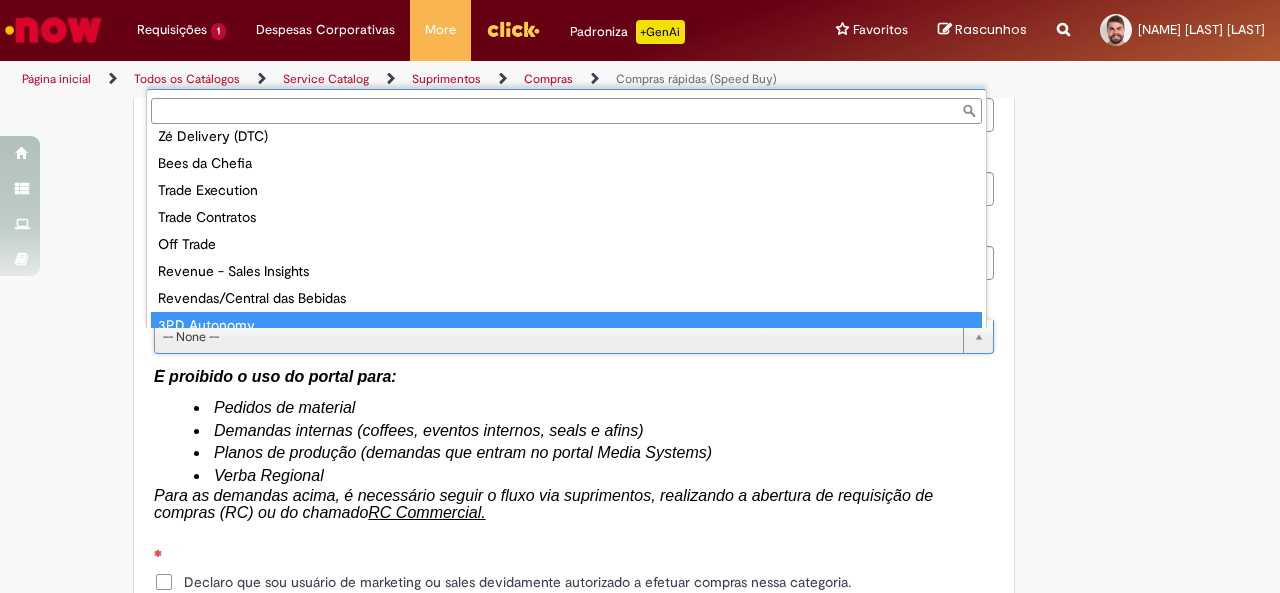 scroll, scrollTop: 500, scrollLeft: 0, axis: vertical 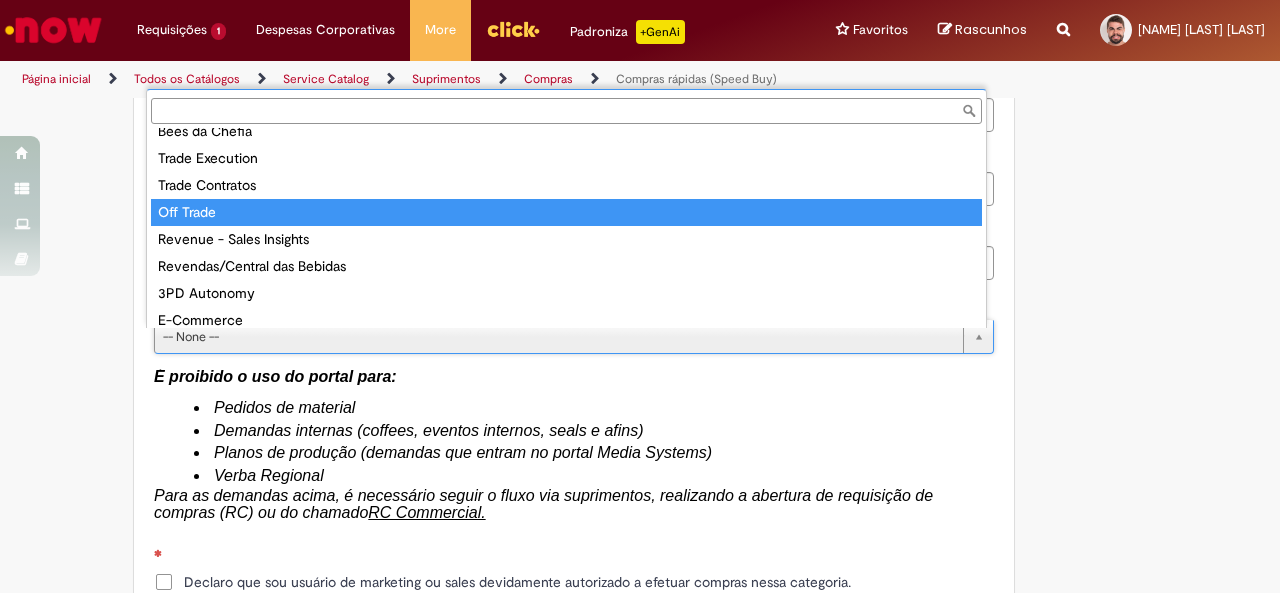 type on "*********" 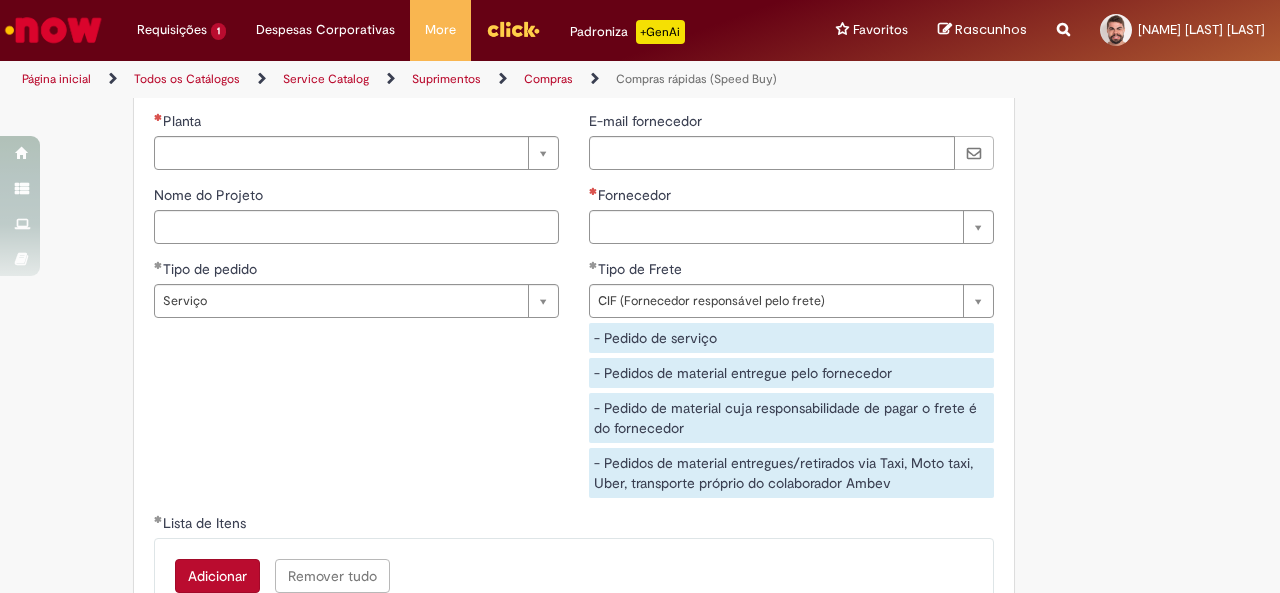 scroll, scrollTop: 3470, scrollLeft: 0, axis: vertical 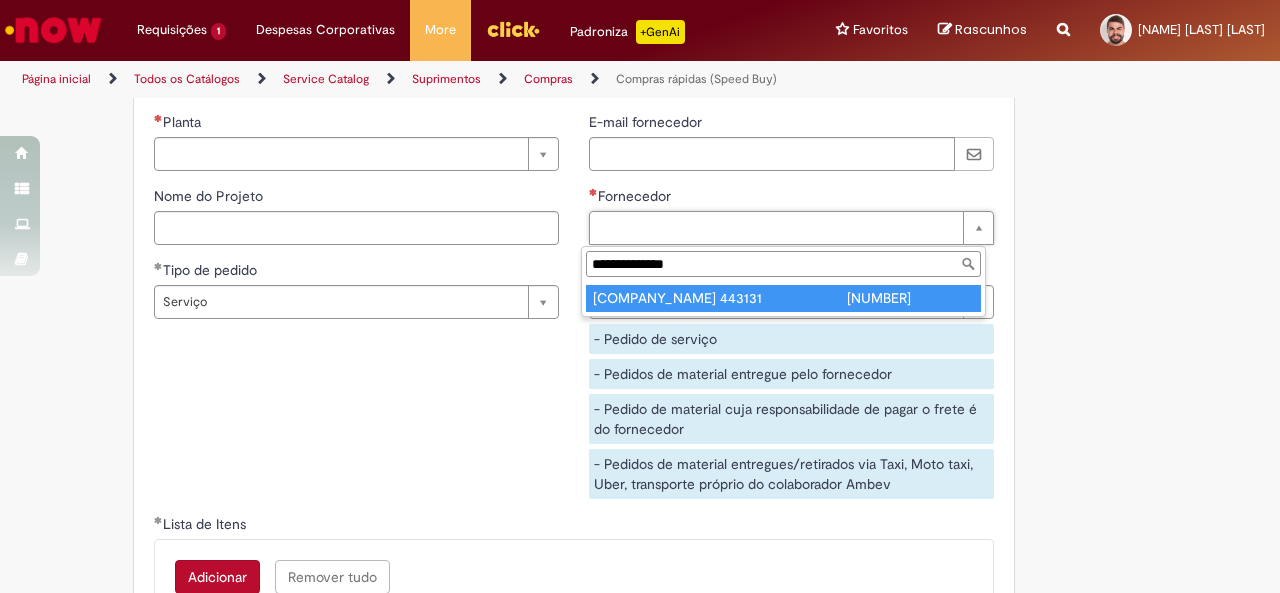 type on "**********" 